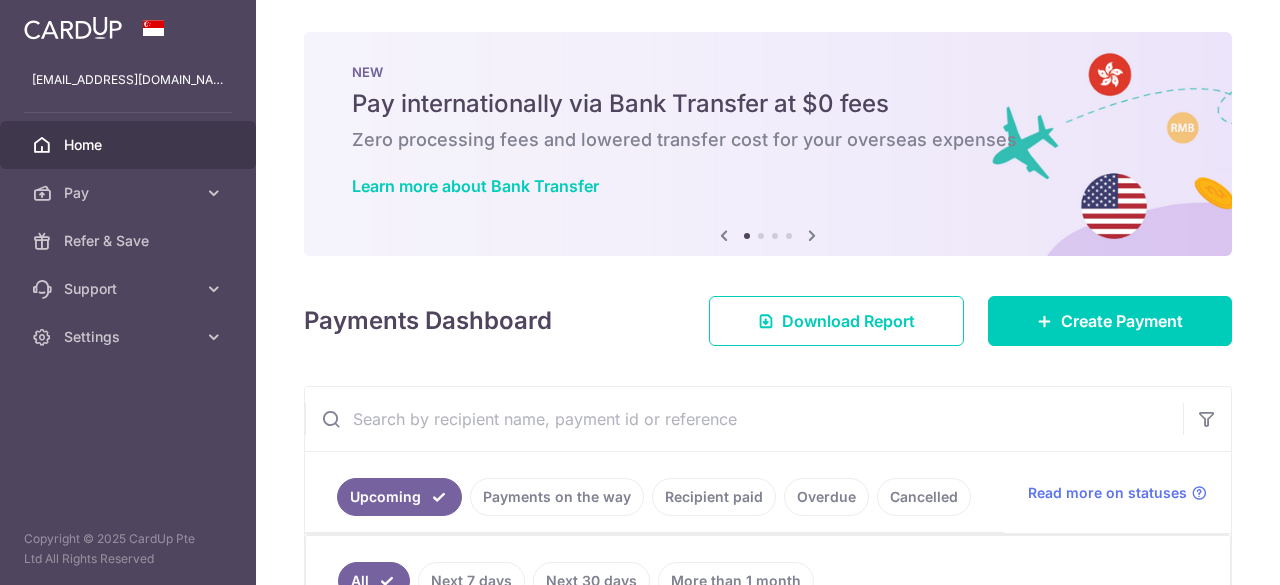 scroll, scrollTop: 0, scrollLeft: 0, axis: both 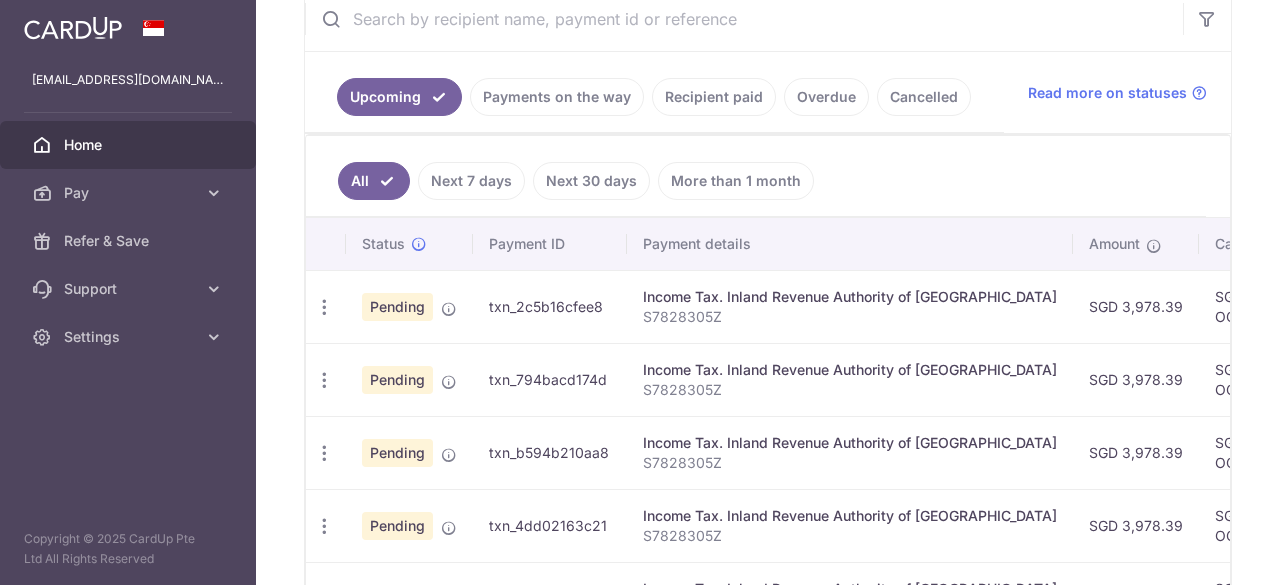 click on "Payments on the way" at bounding box center [557, 97] 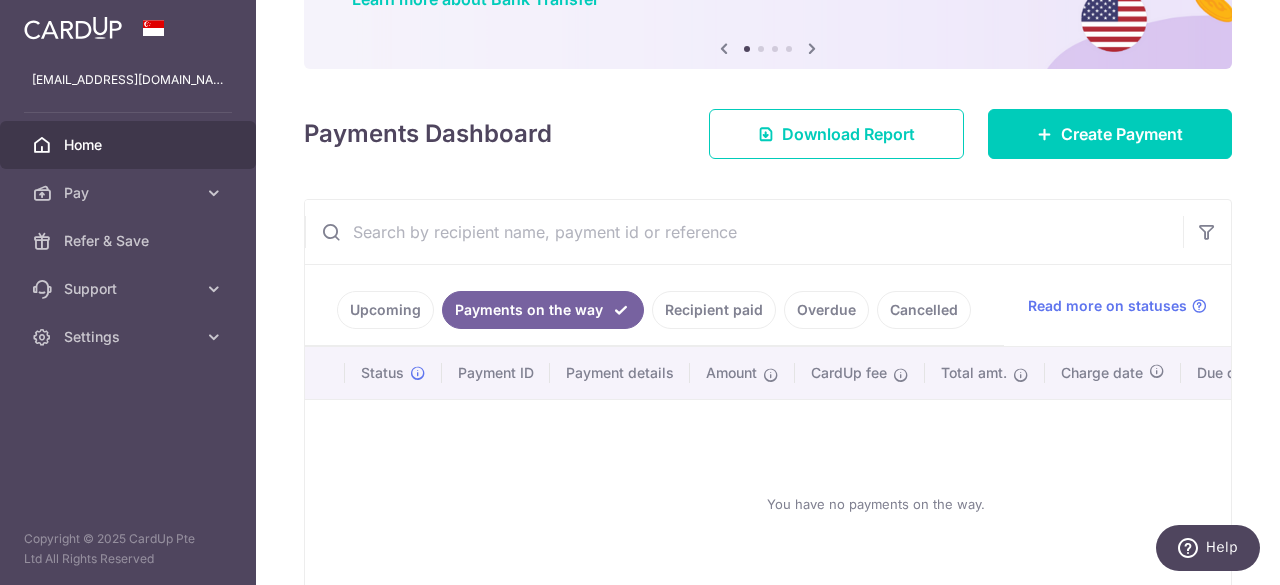scroll, scrollTop: 312, scrollLeft: 0, axis: vertical 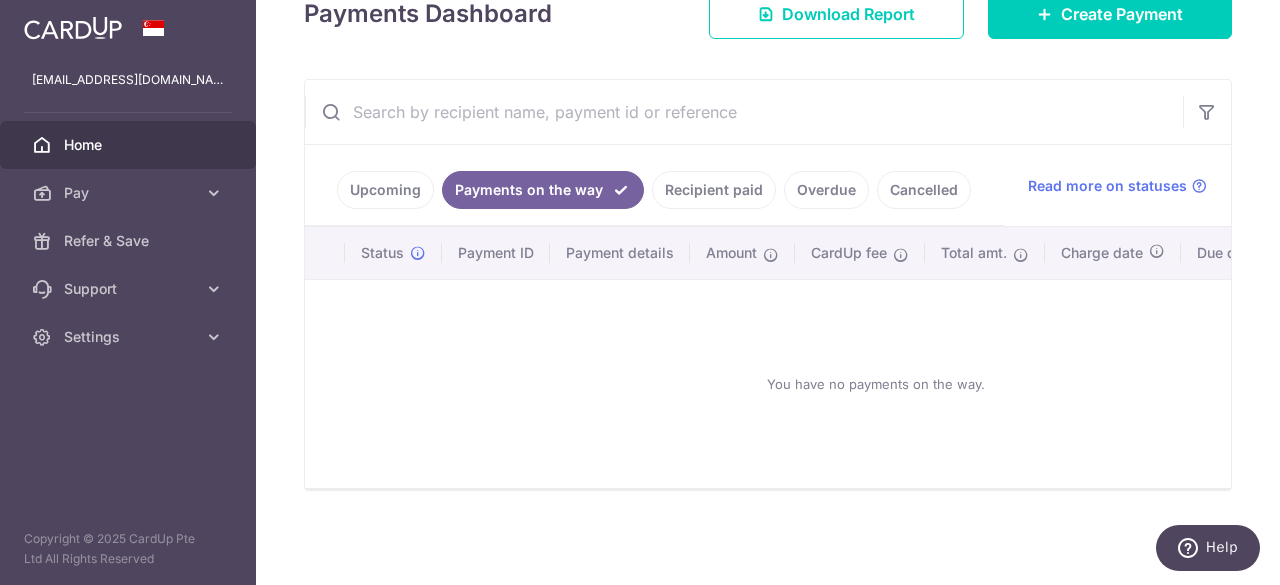 click on "Upcoming" at bounding box center [385, 190] 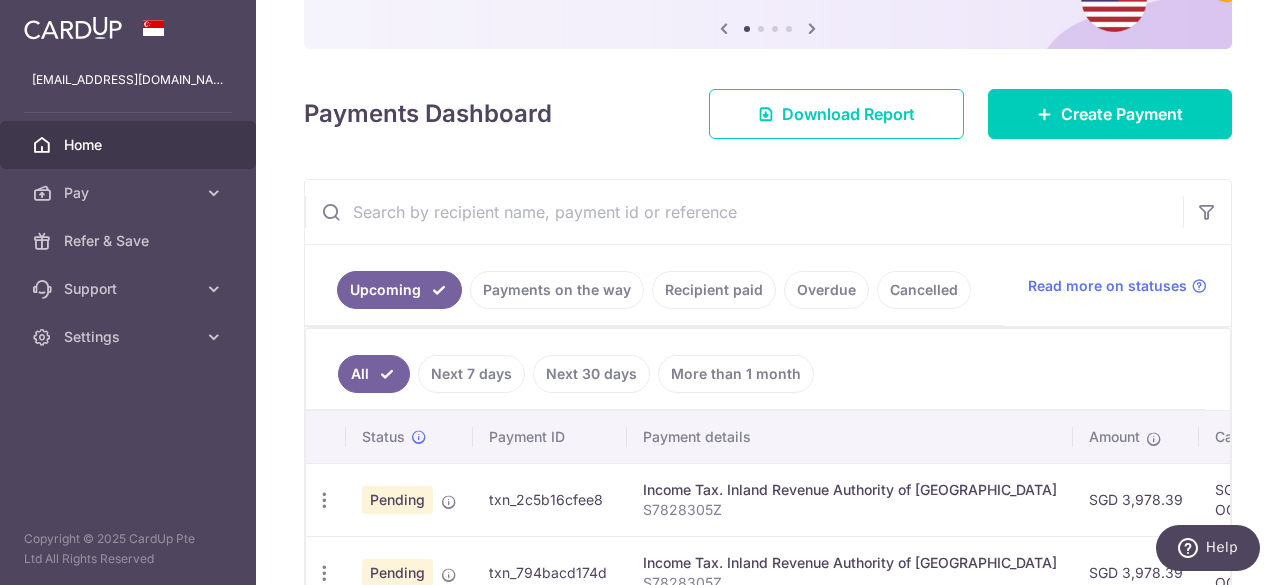 scroll, scrollTop: 200, scrollLeft: 0, axis: vertical 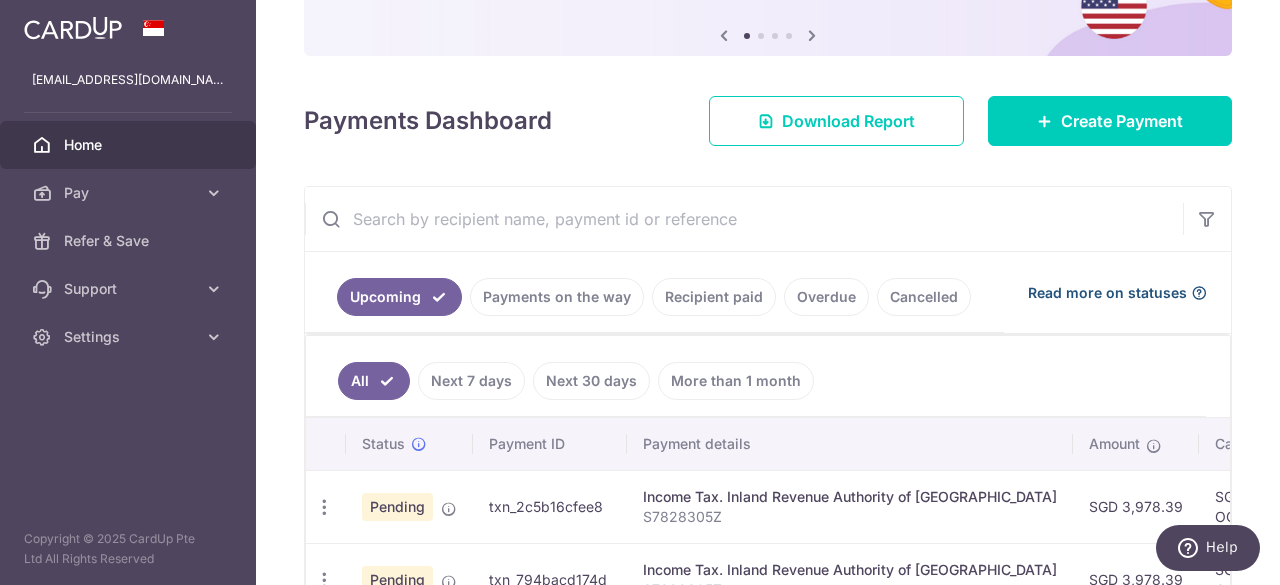click on "Read more on statuses" at bounding box center [1107, 293] 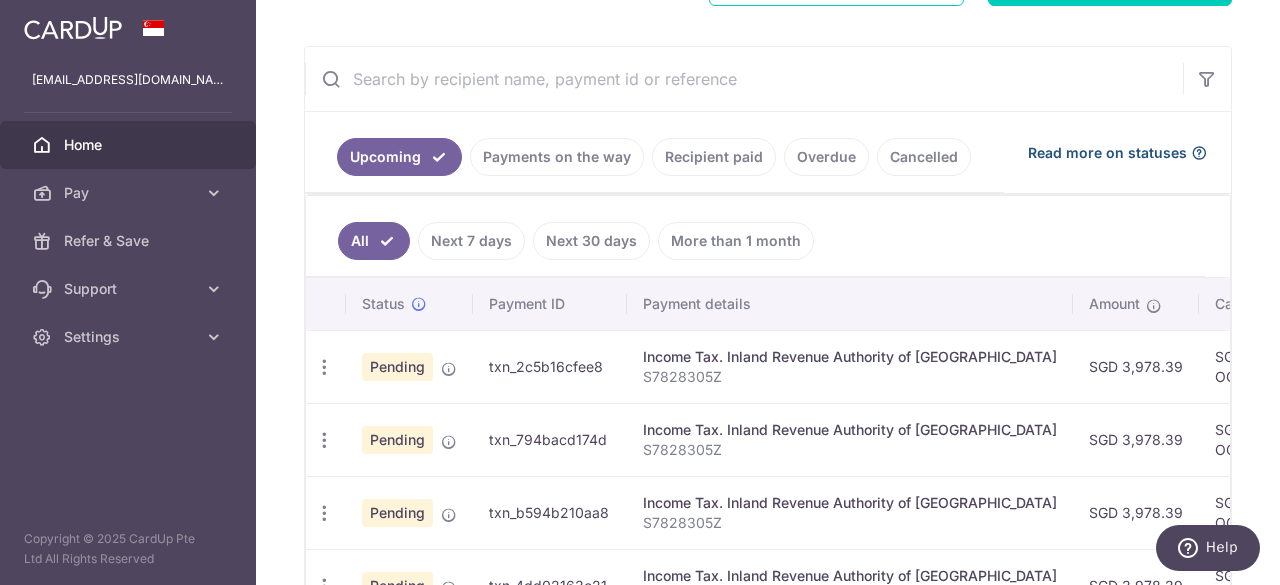 scroll, scrollTop: 40, scrollLeft: 0, axis: vertical 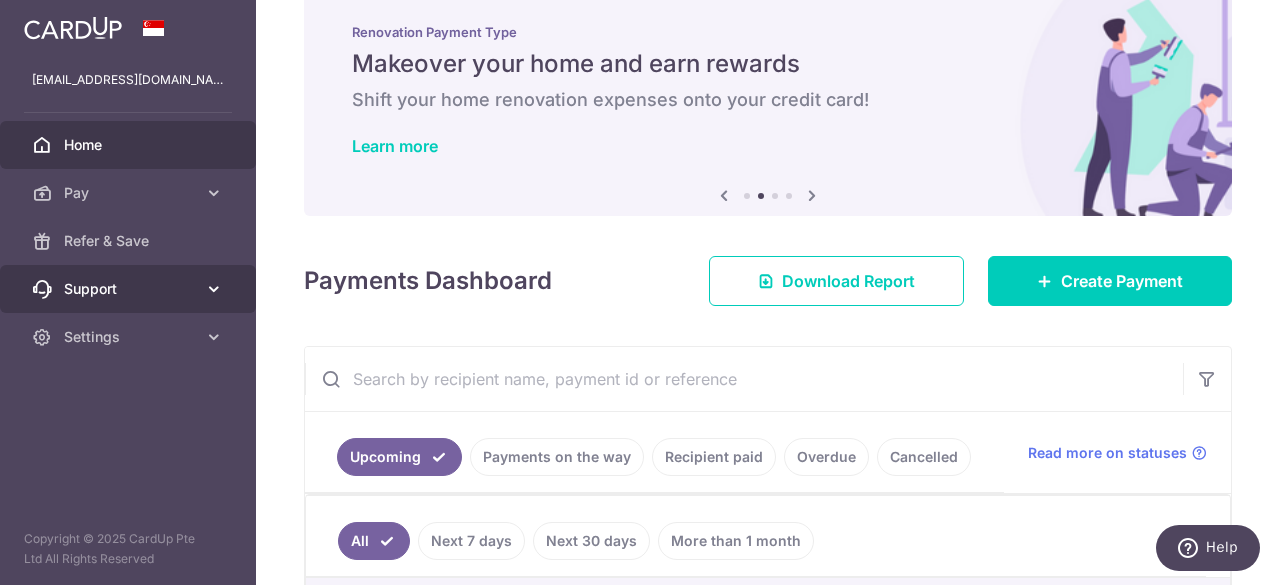 click on "Support" at bounding box center [130, 289] 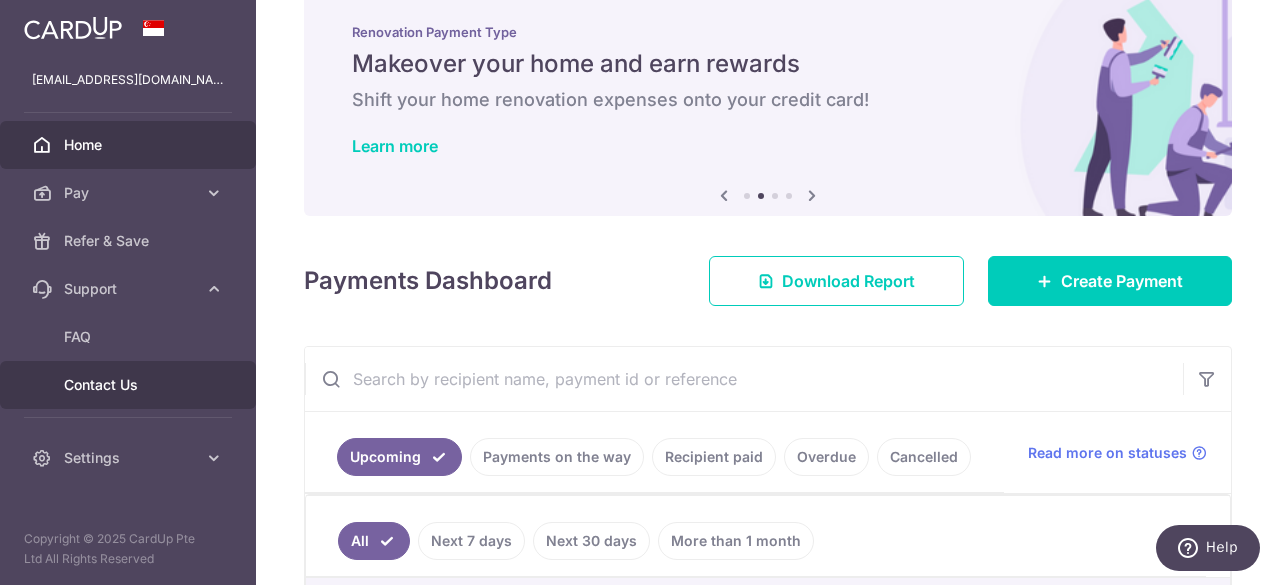 click on "Contact Us" at bounding box center [130, 385] 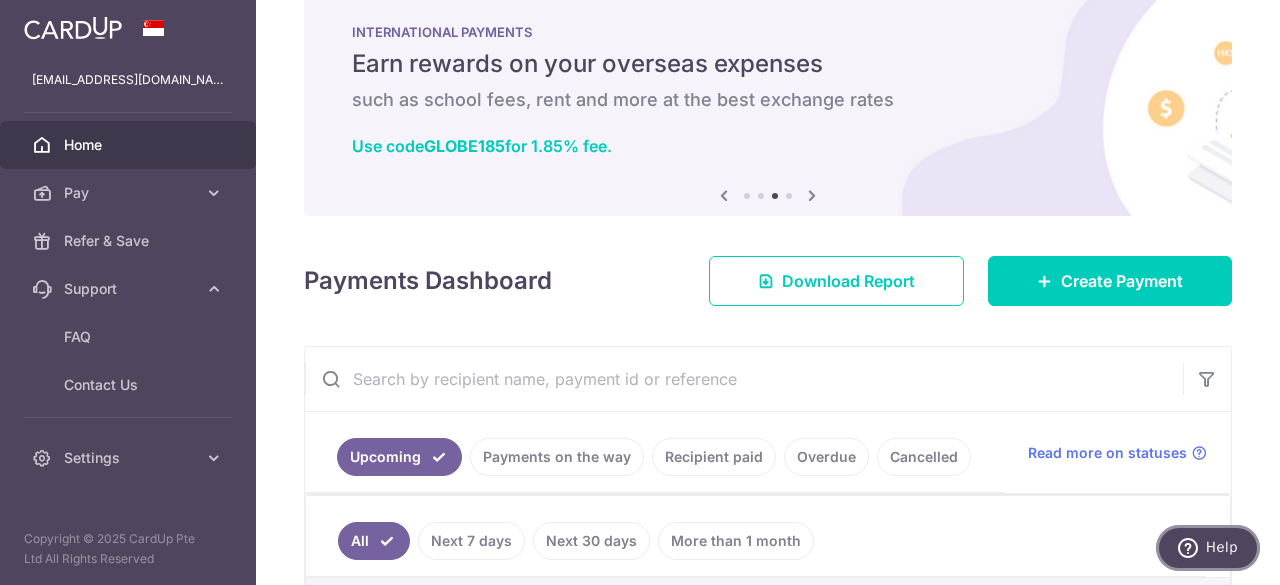 click at bounding box center [1192, 548] 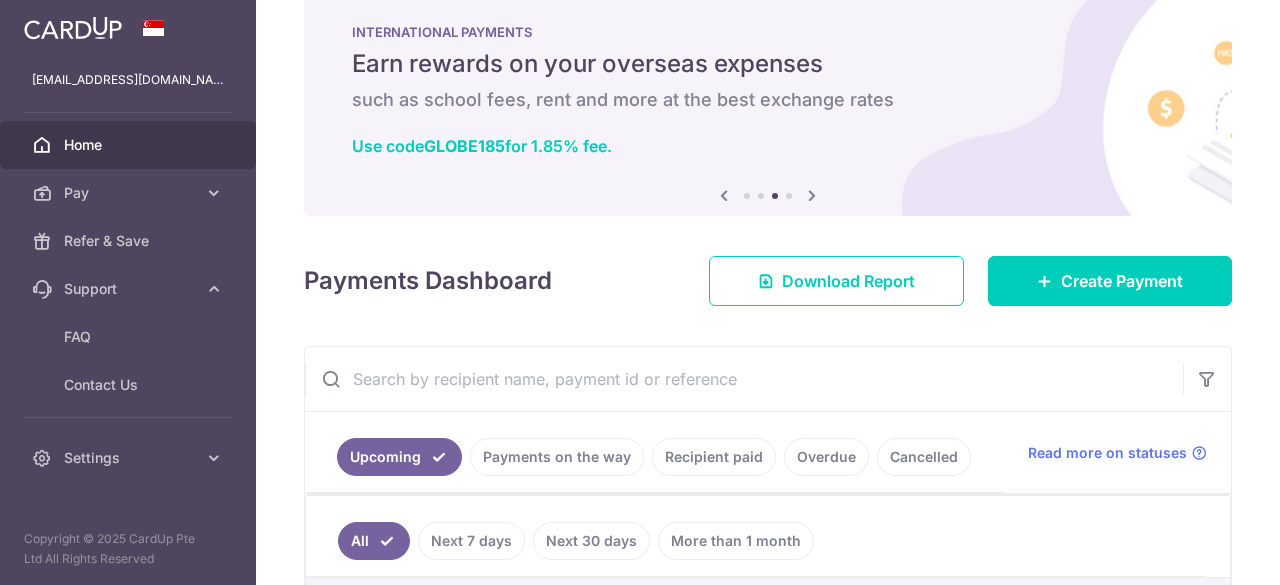 scroll, scrollTop: 0, scrollLeft: 0, axis: both 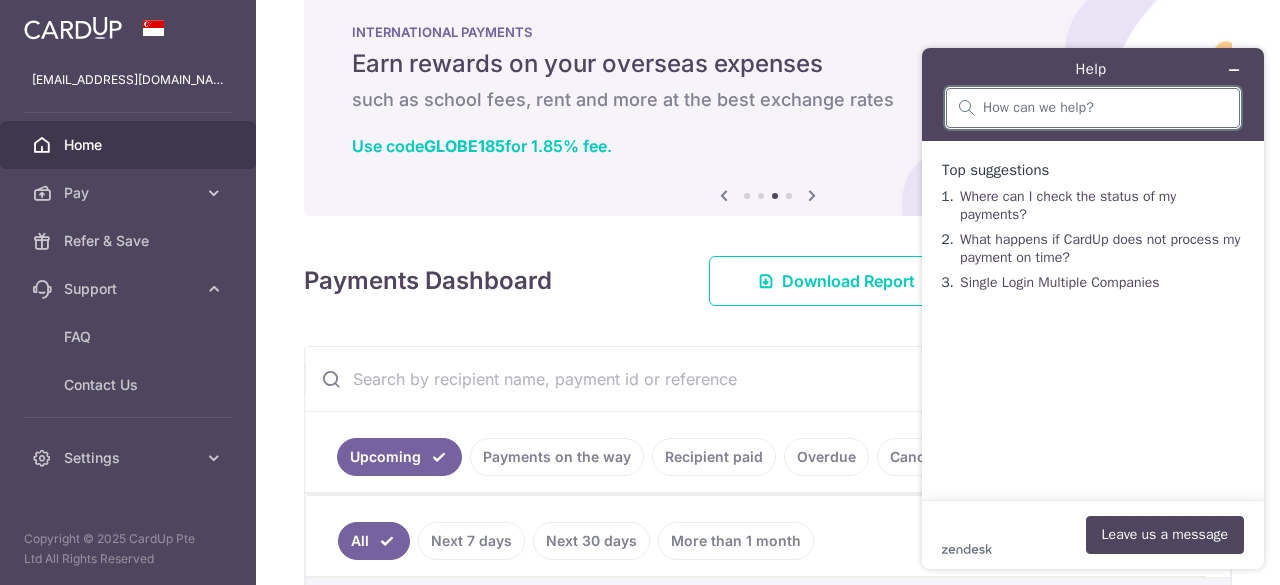click at bounding box center [1105, 108] 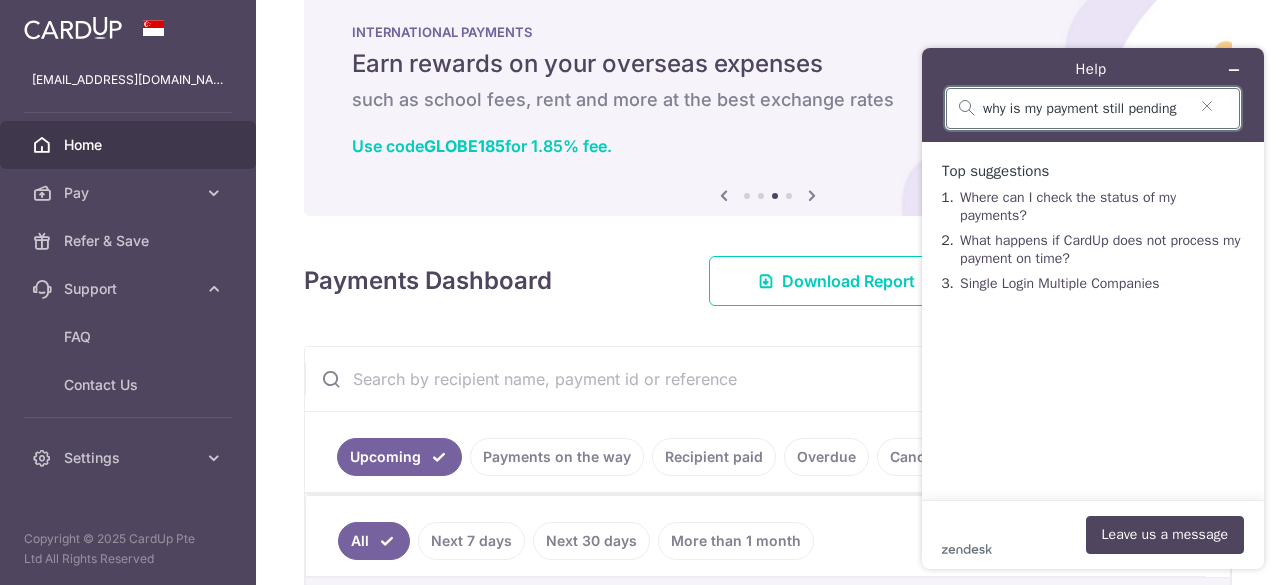 type on "why is my payment still pending" 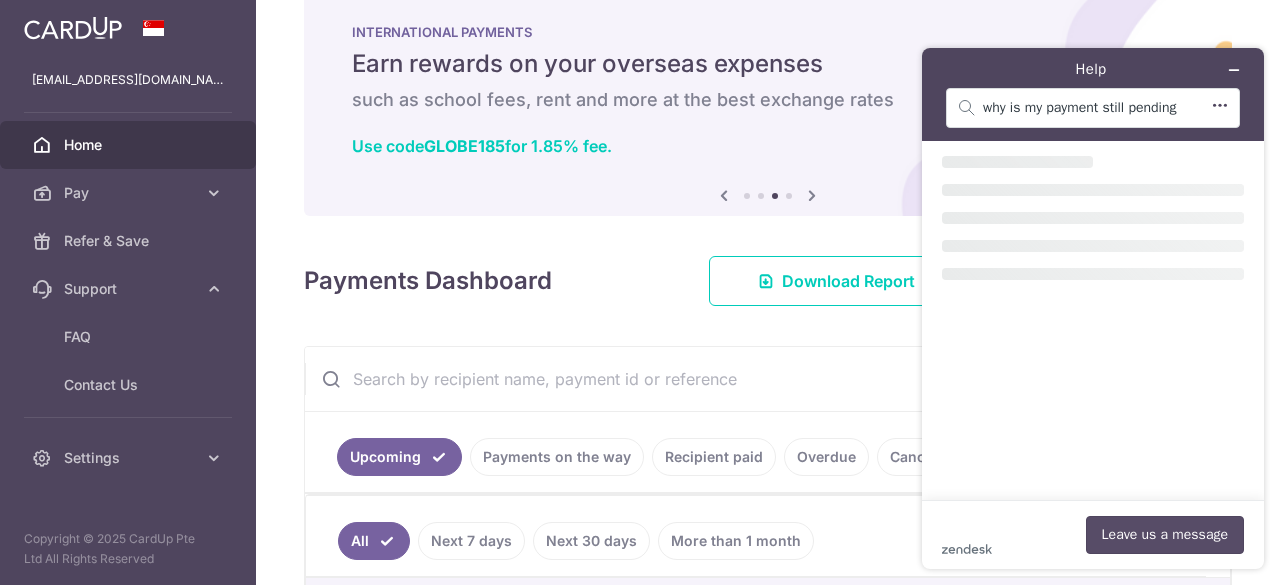click on "Leave us a message" at bounding box center (1165, 535) 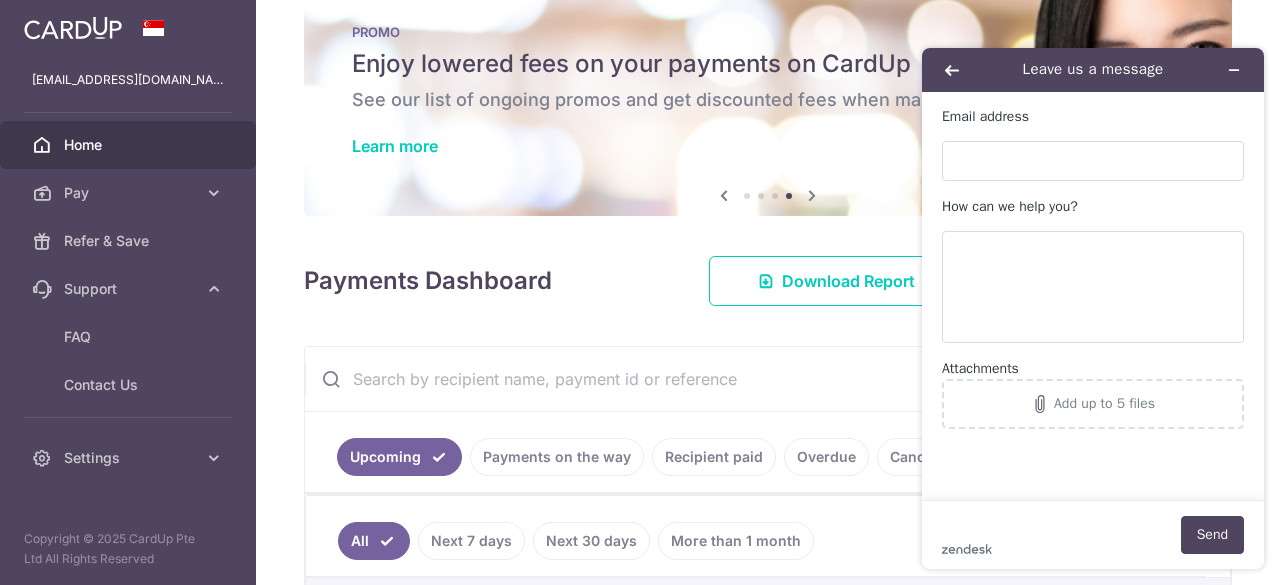 click on "Email address" at bounding box center [1093, 144] 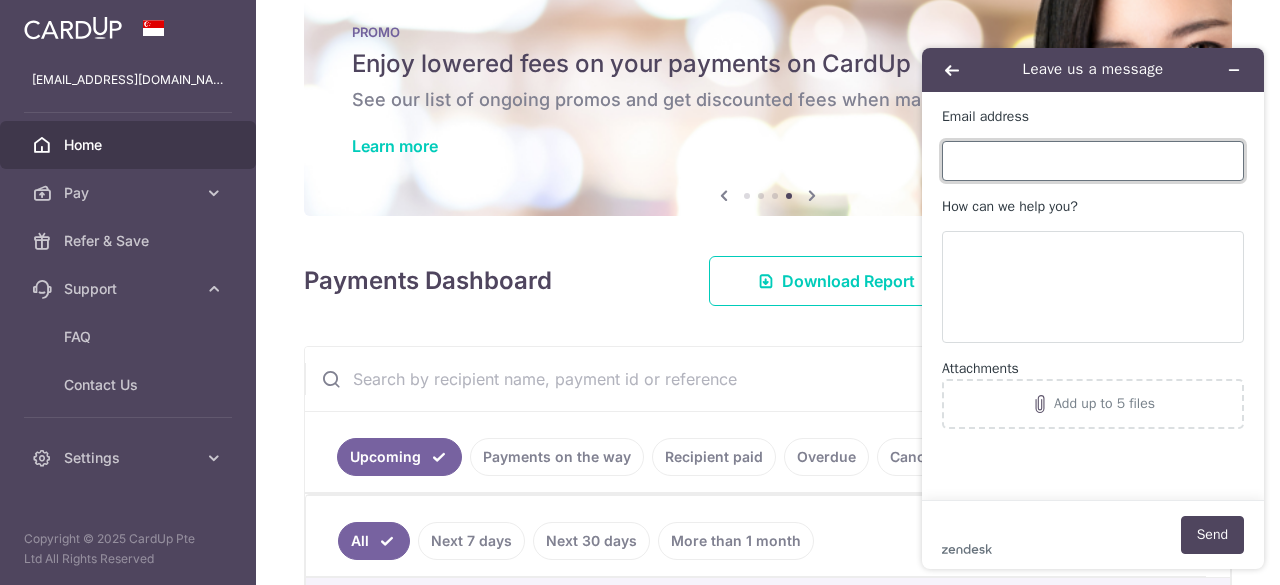 click on "Email address" at bounding box center (1093, 161) 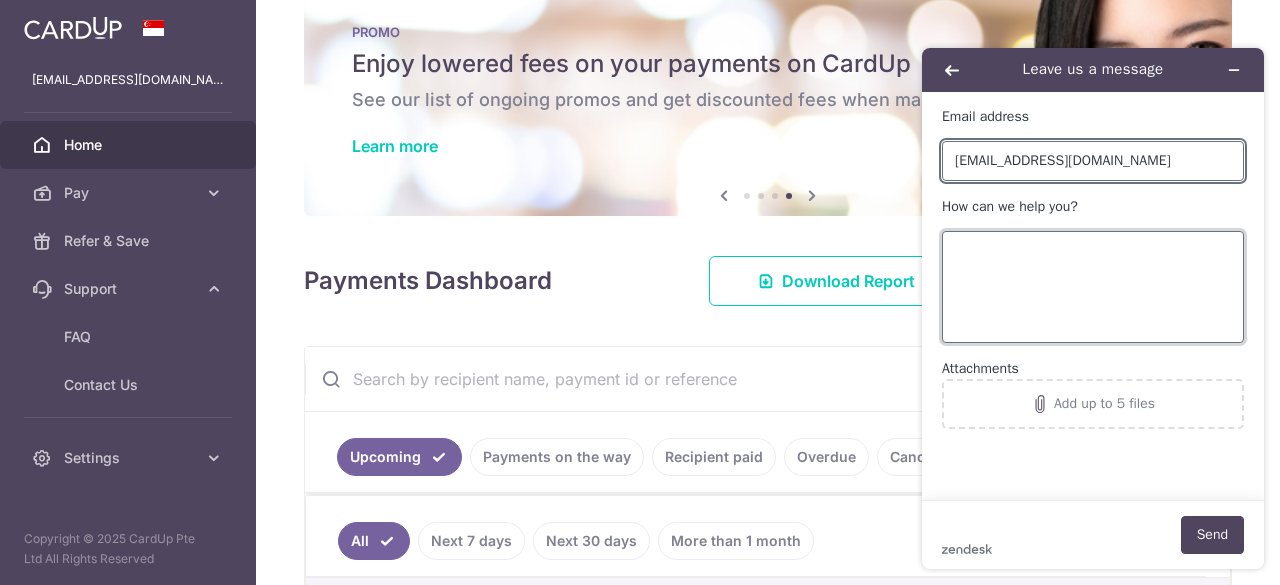 click on "How can we help you?" at bounding box center [1093, 287] 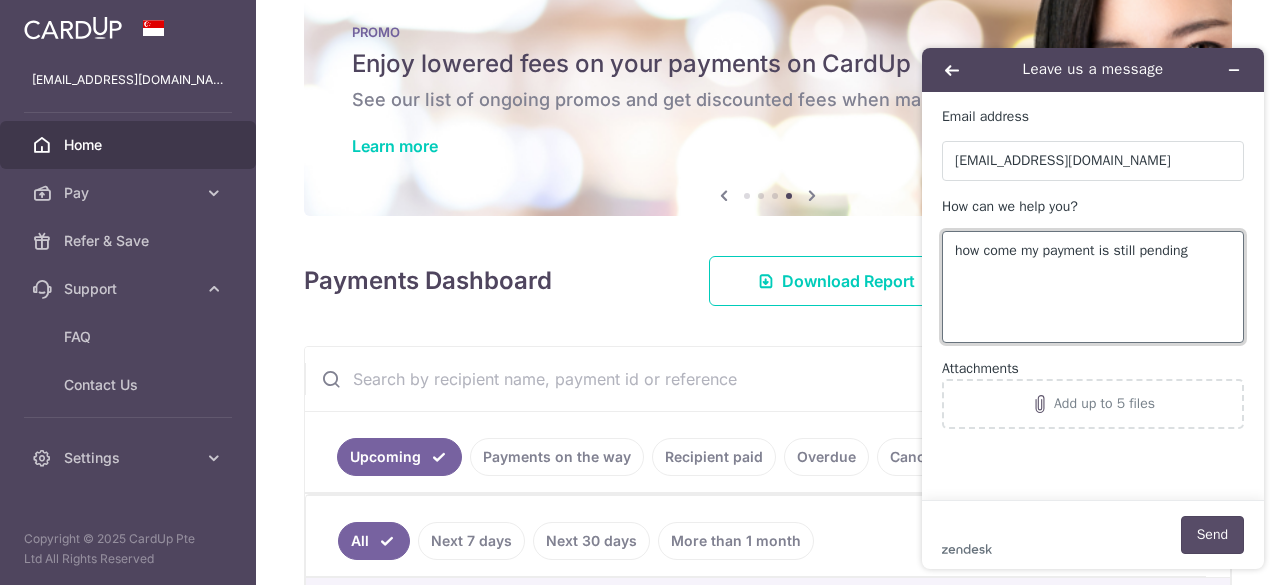 type on "how come my payment is still pending" 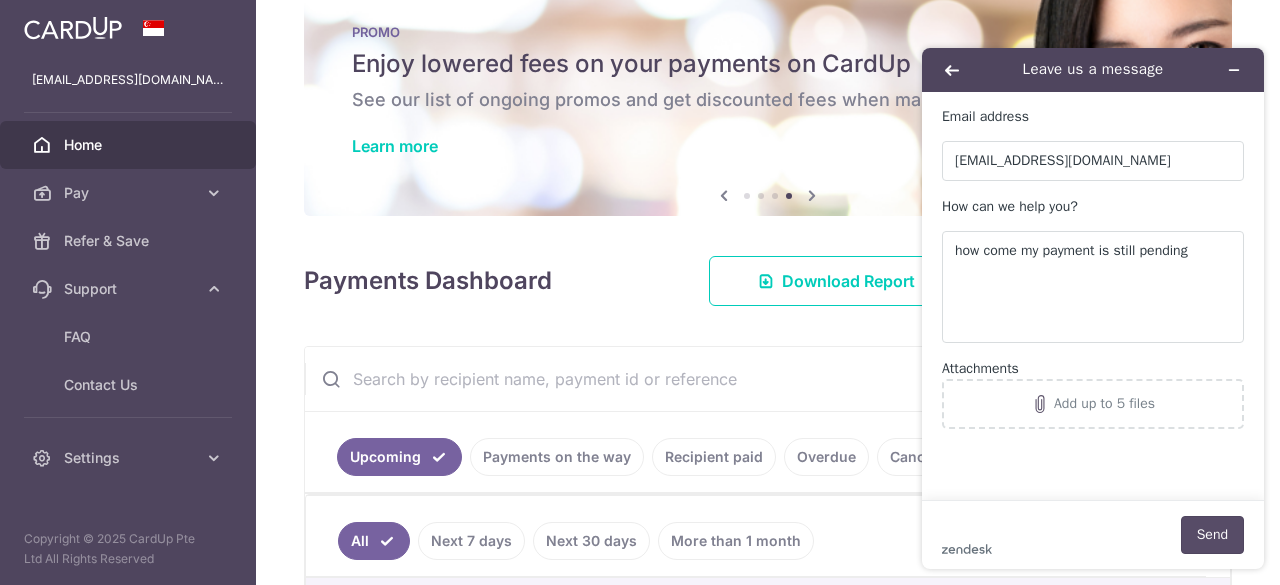click on "Send" at bounding box center [1212, 535] 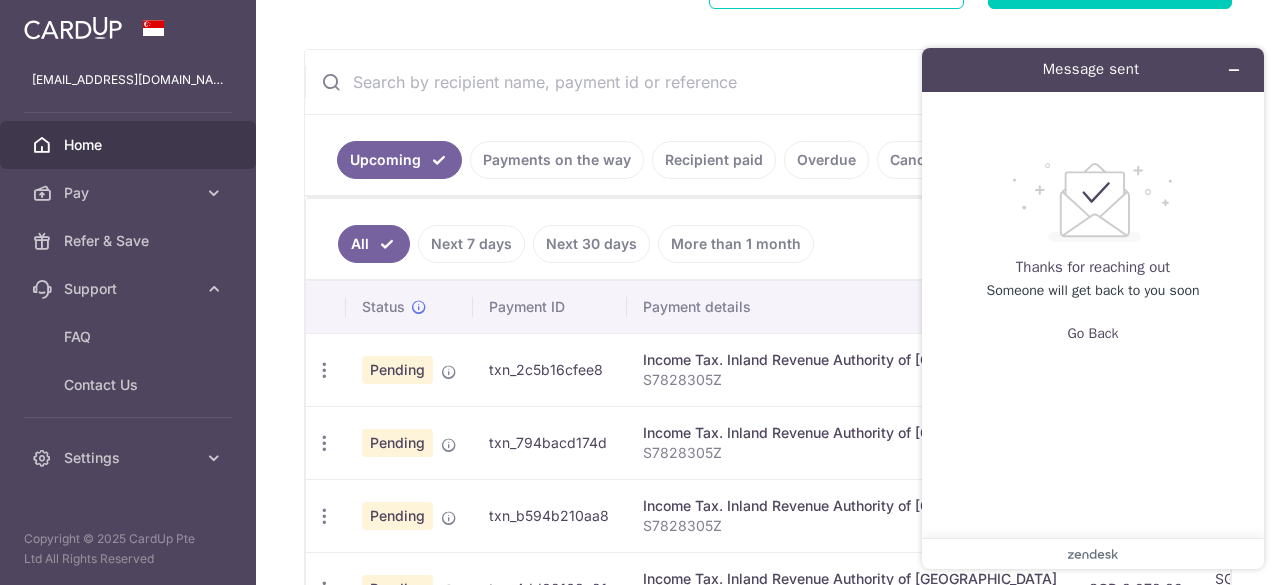 scroll, scrollTop: 340, scrollLeft: 0, axis: vertical 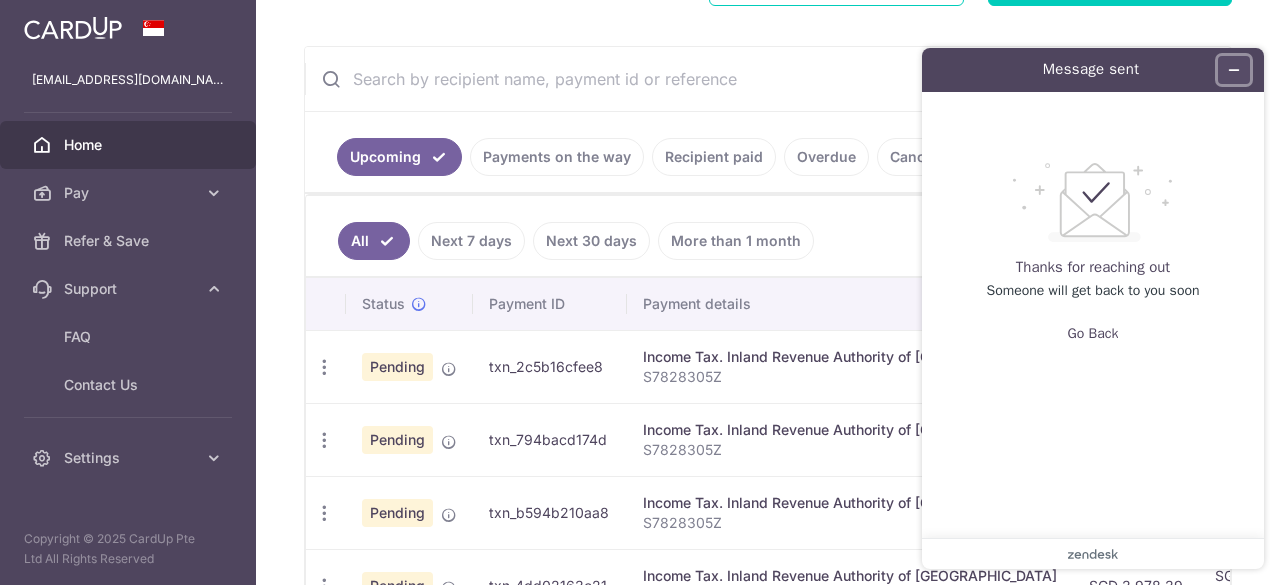 click 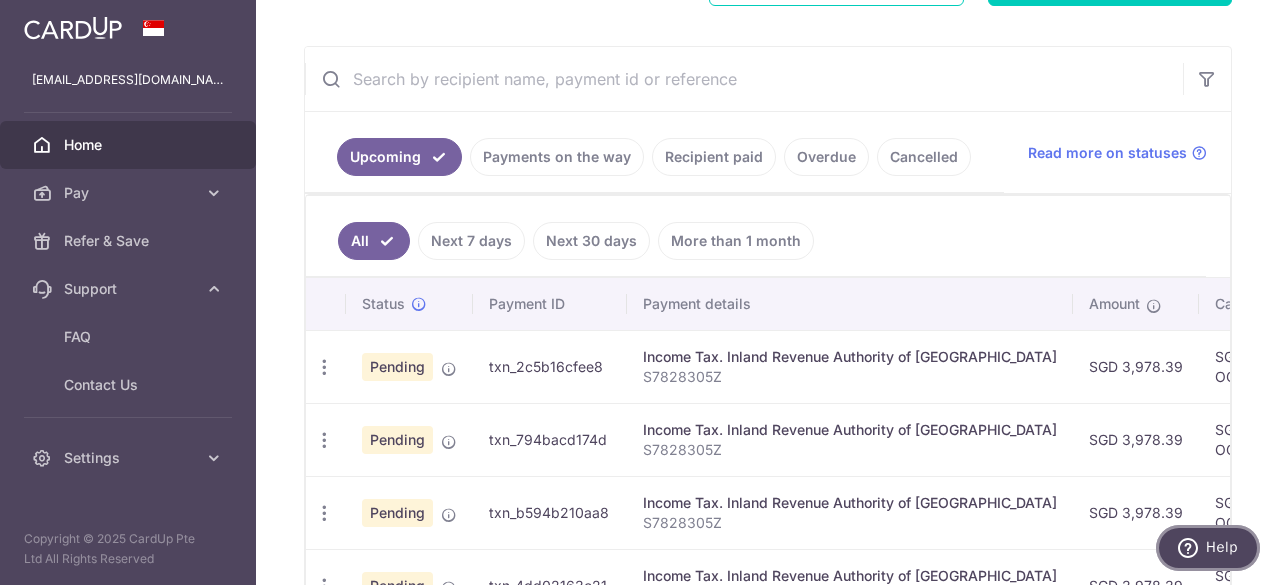 scroll, scrollTop: 440, scrollLeft: 0, axis: vertical 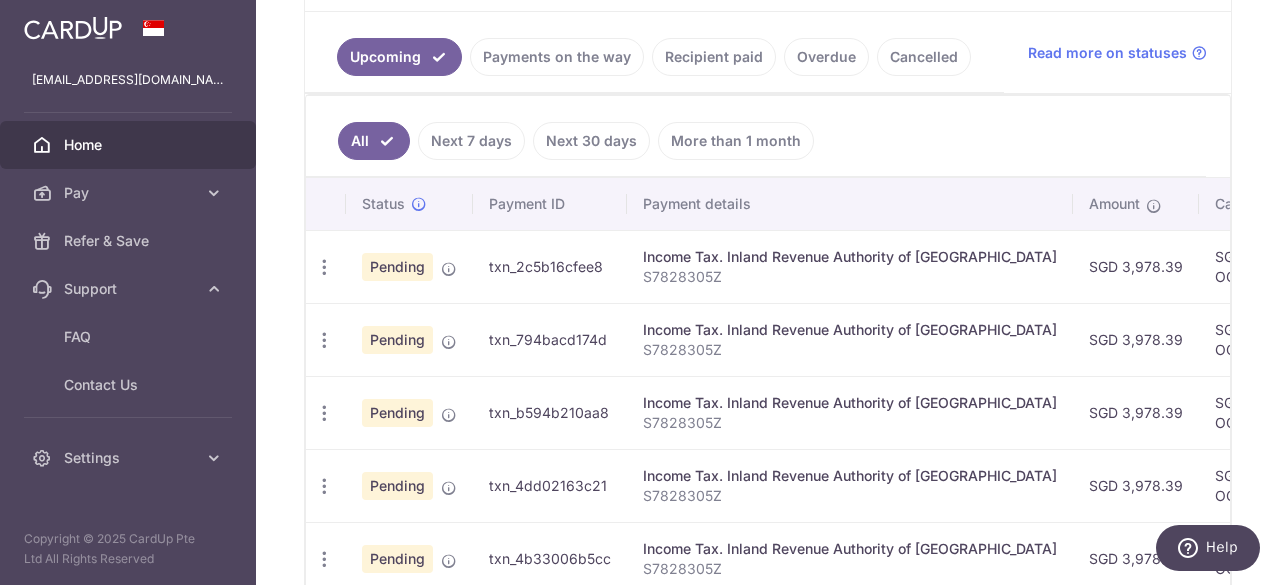 click on "Home" at bounding box center (130, 145) 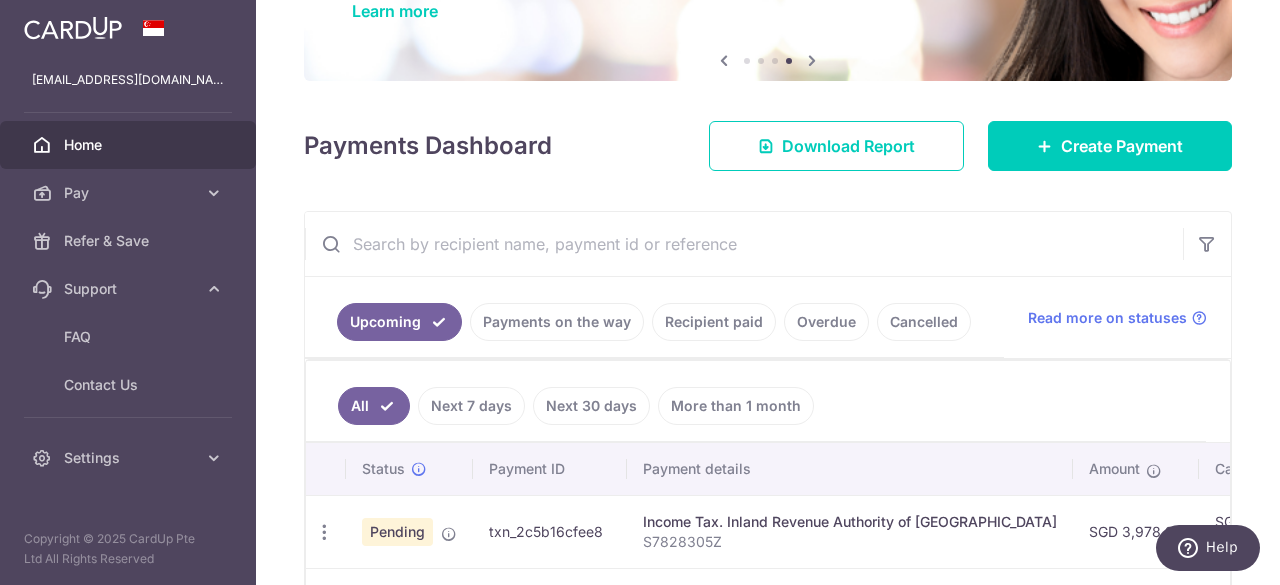 scroll, scrollTop: 140, scrollLeft: 0, axis: vertical 